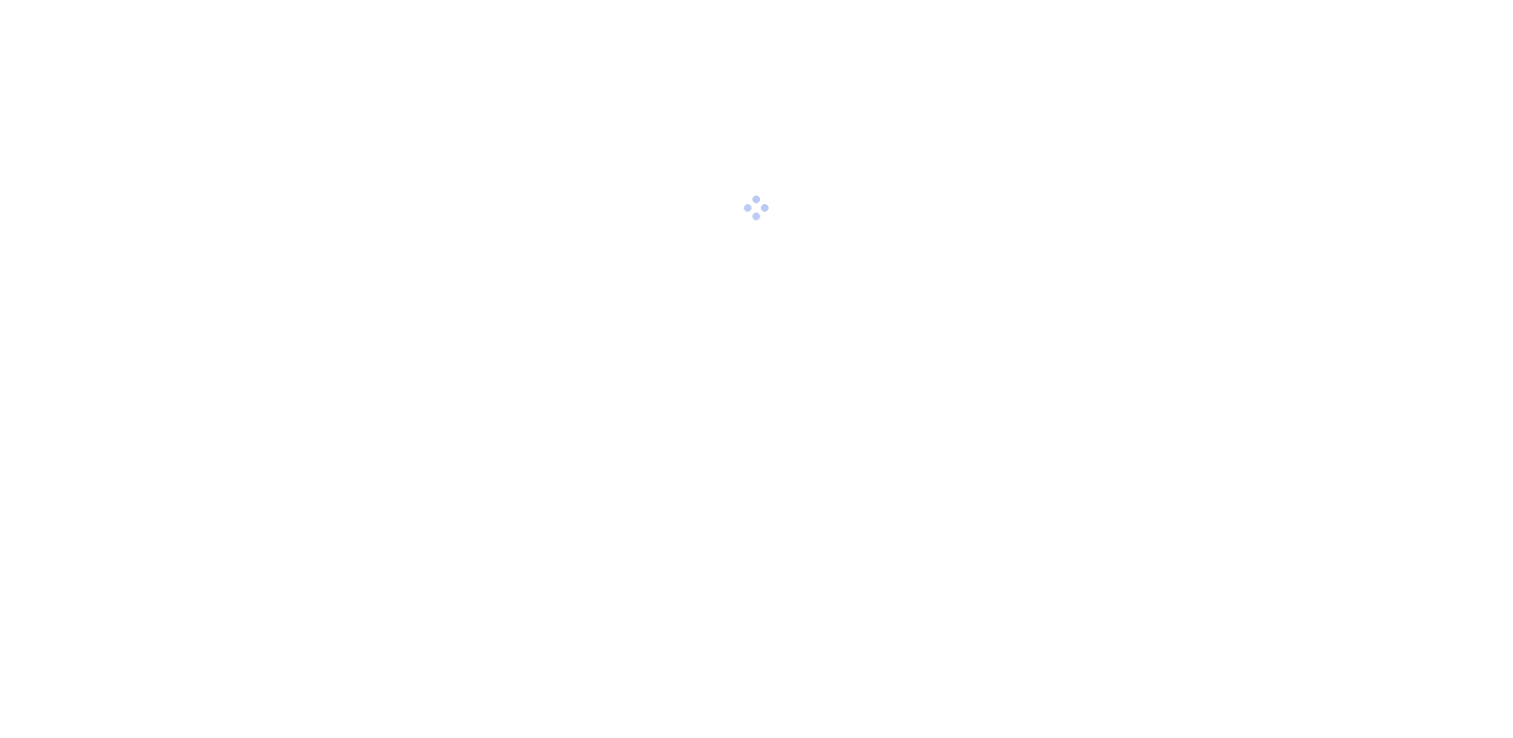 scroll, scrollTop: 0, scrollLeft: 0, axis: both 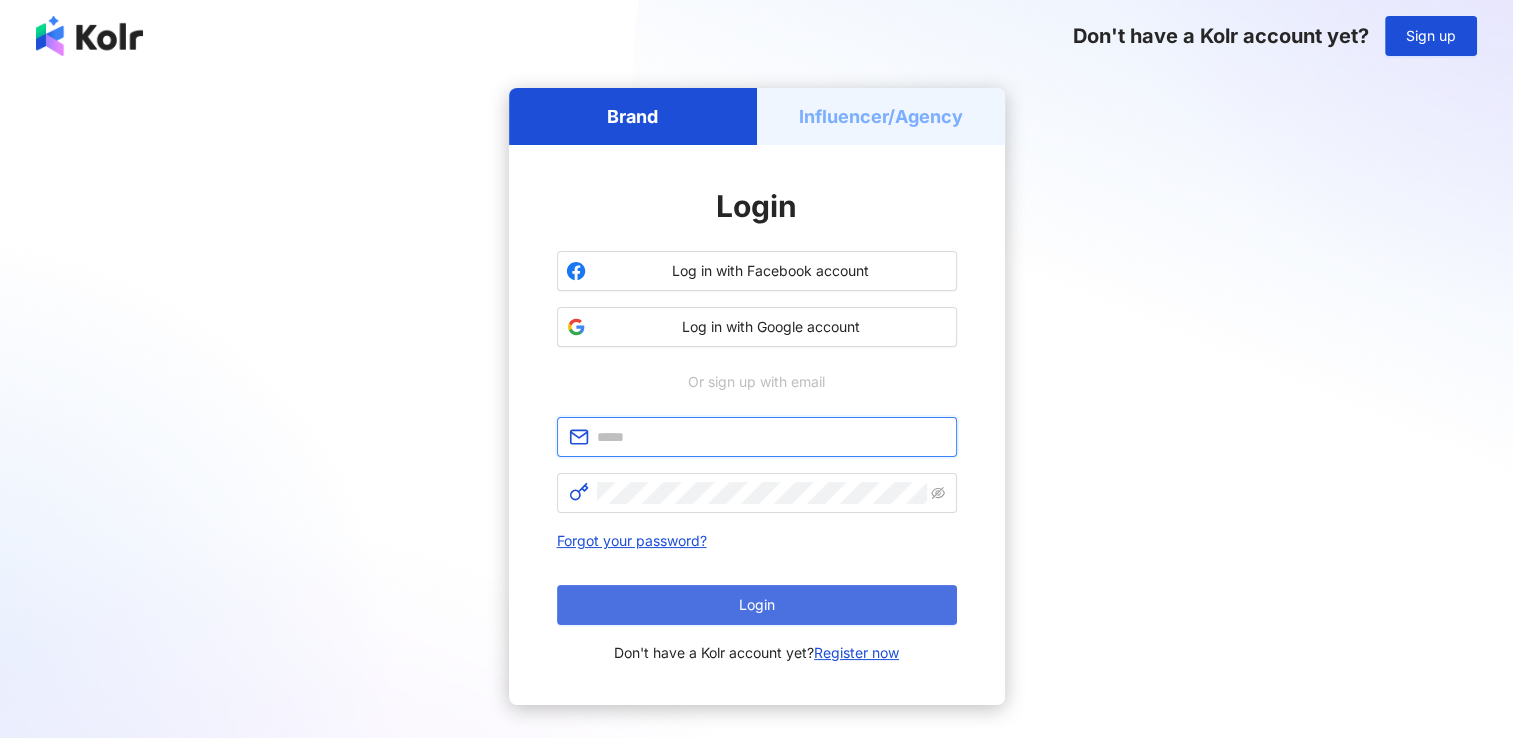 type on "**********" 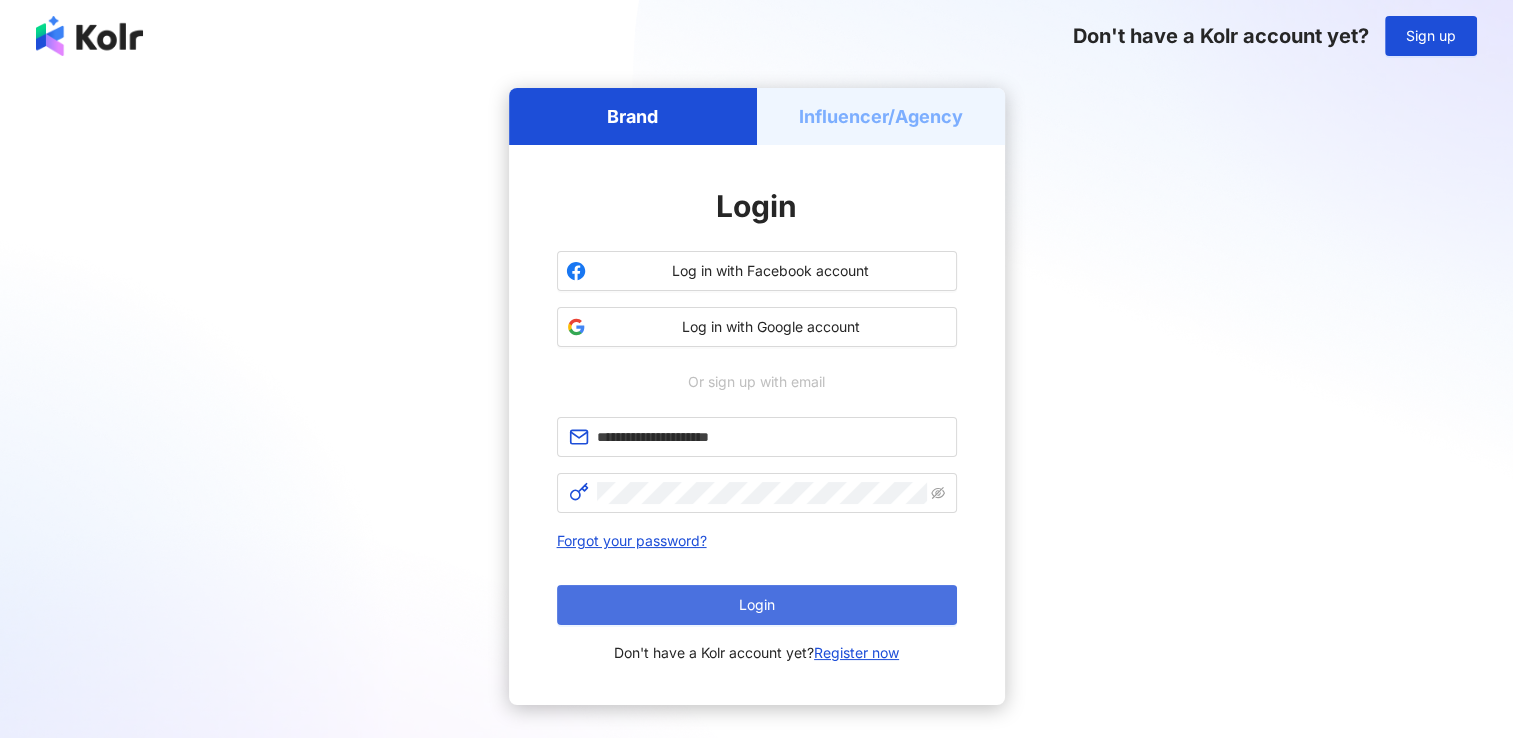 click on "Login" at bounding box center (757, 605) 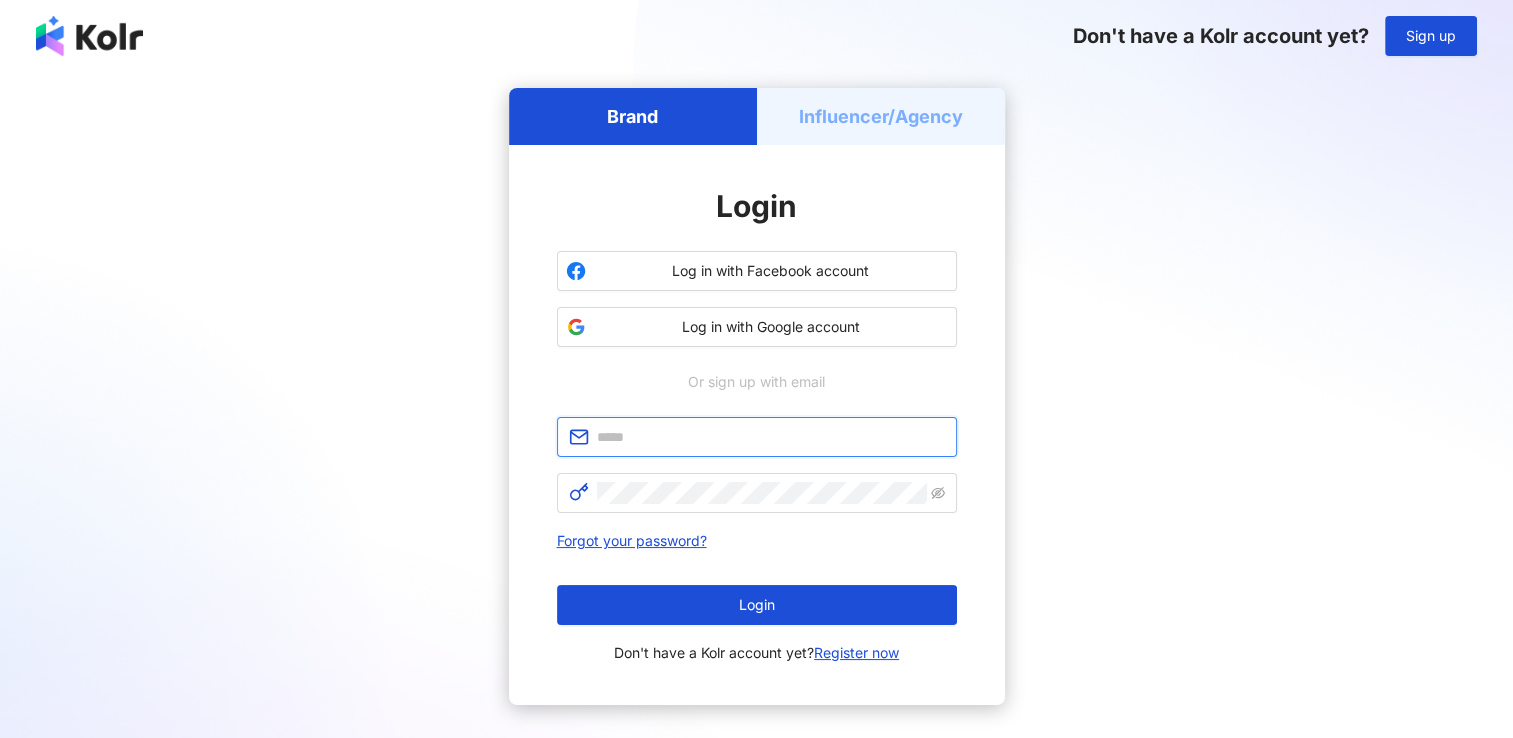 type on "**********" 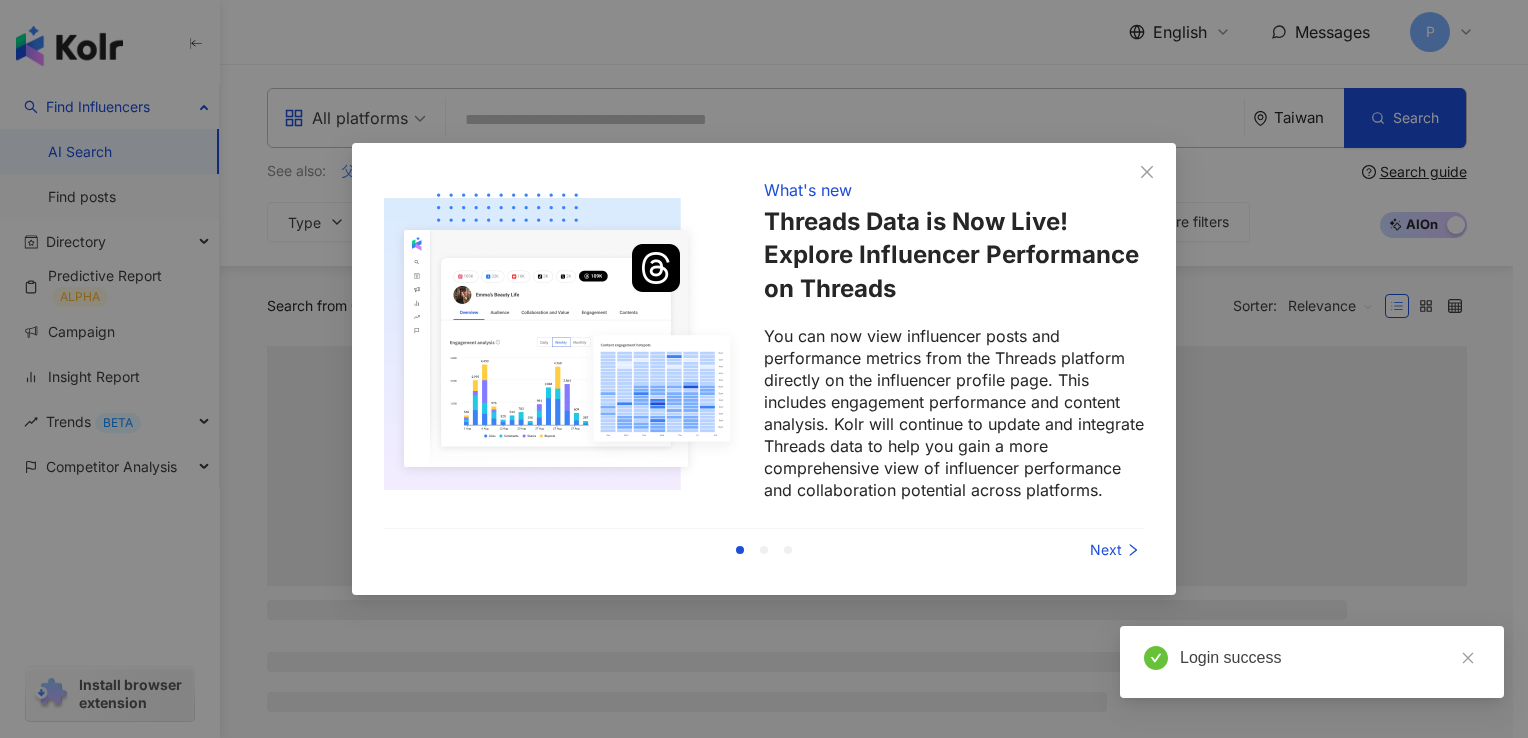 click on "What's new Threads Data is Now Live! Explore Influencer Performance on Threads You can now view influencer posts and performance metrics from the Threads platform directly on the influencer profile page. This includes engagement performance and content analysis. Kolr will continue to update and integrate Threads data to help you gain a more comprehensive view of influencer performance and collaboration potential across platforms. Previous Next" at bounding box center [764, 369] 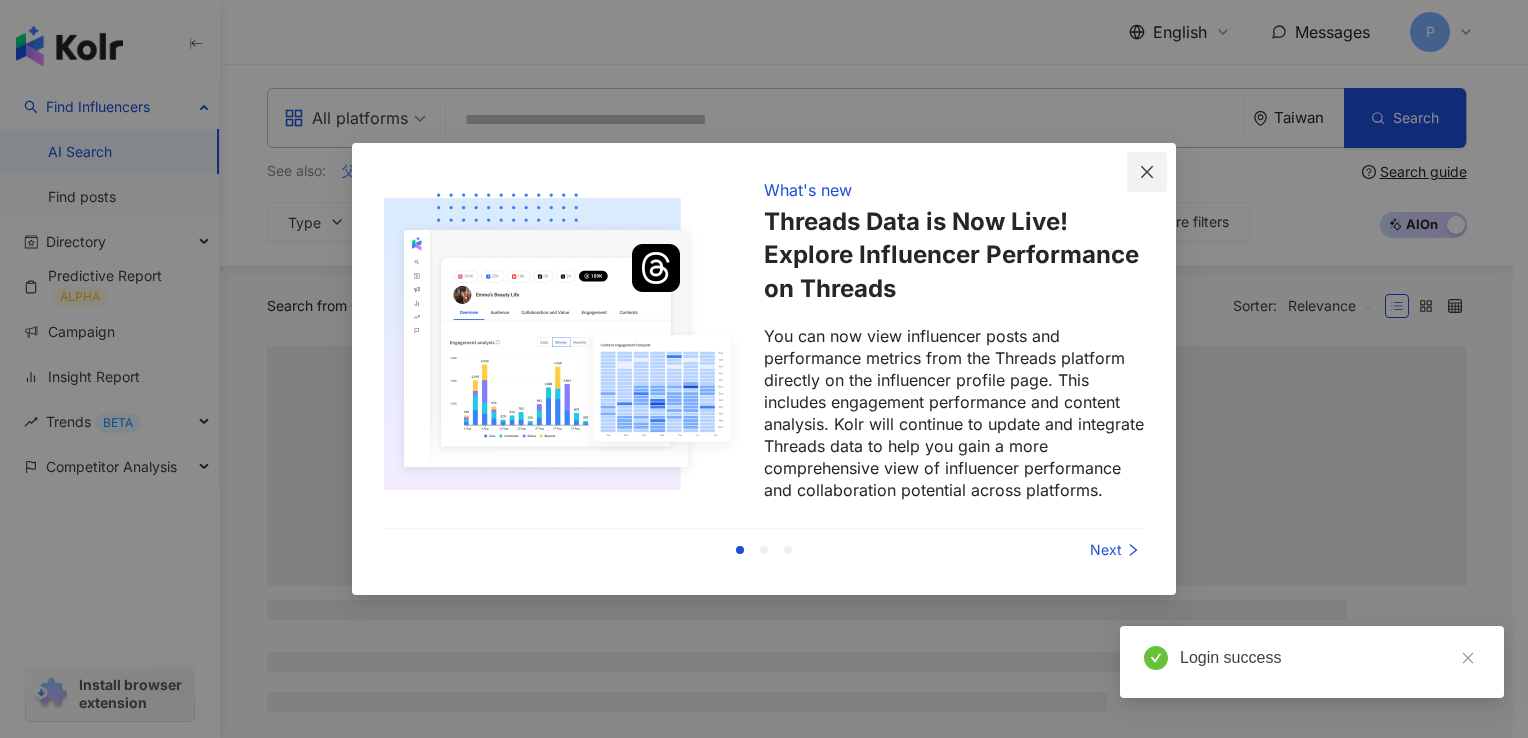 click at bounding box center [1147, 172] 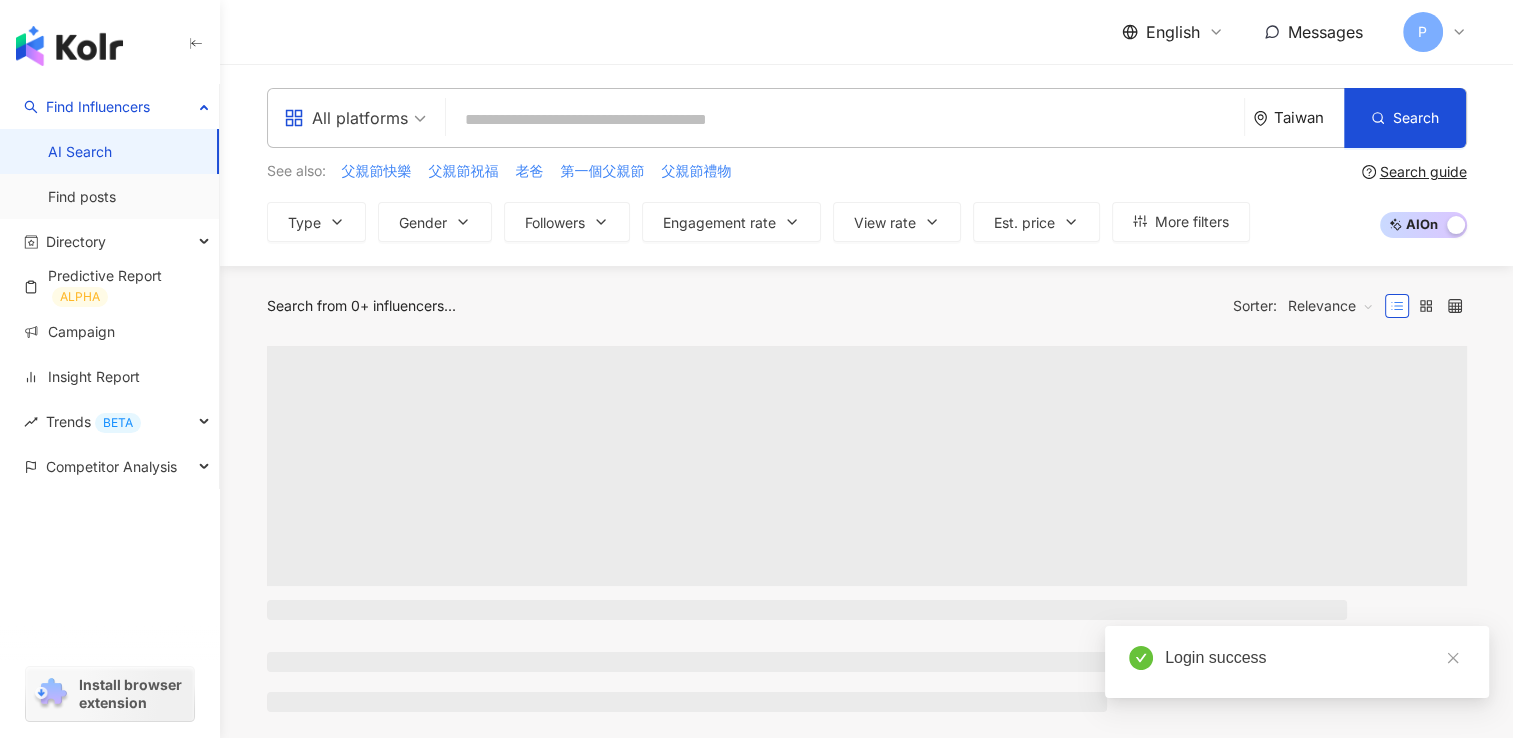 click at bounding box center [845, 120] 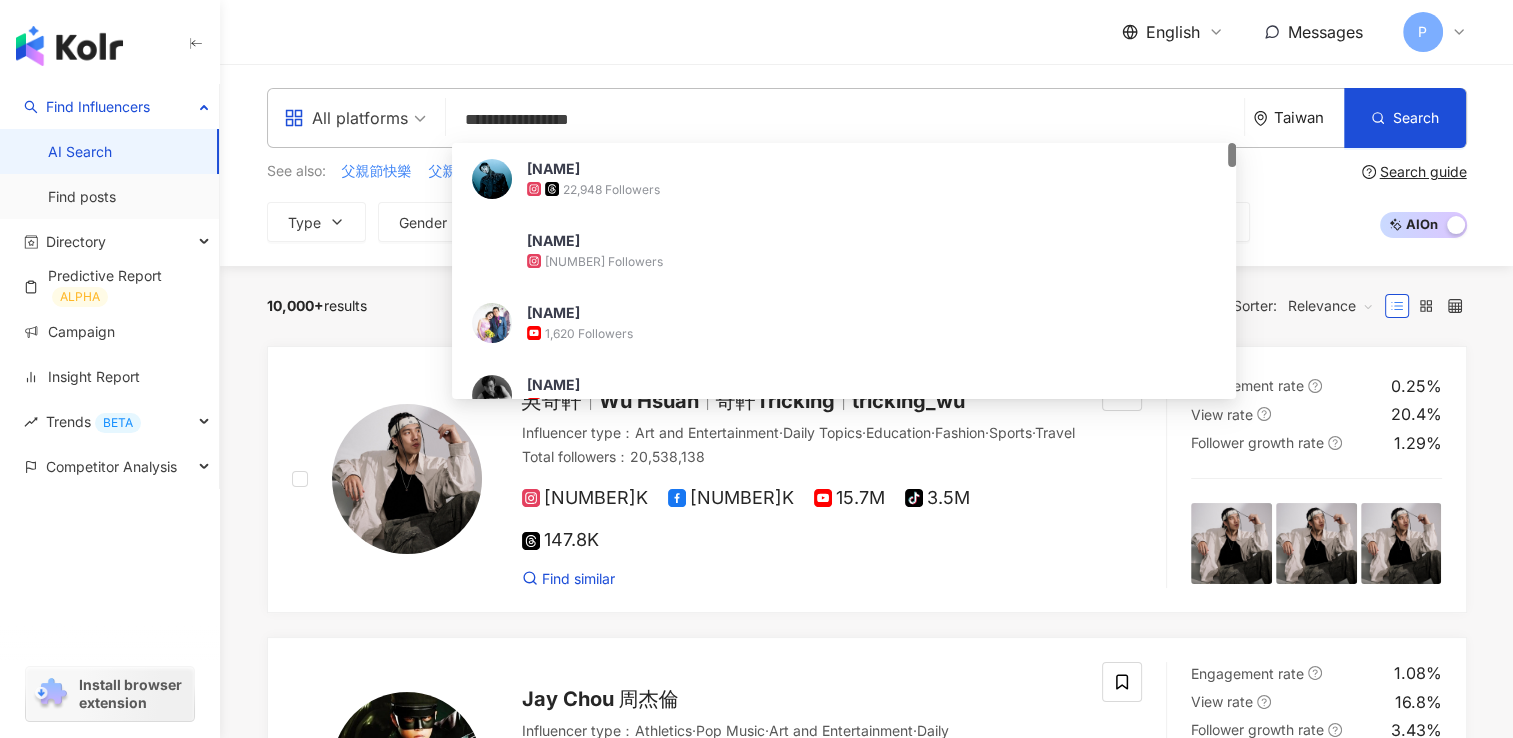 type on "**********" 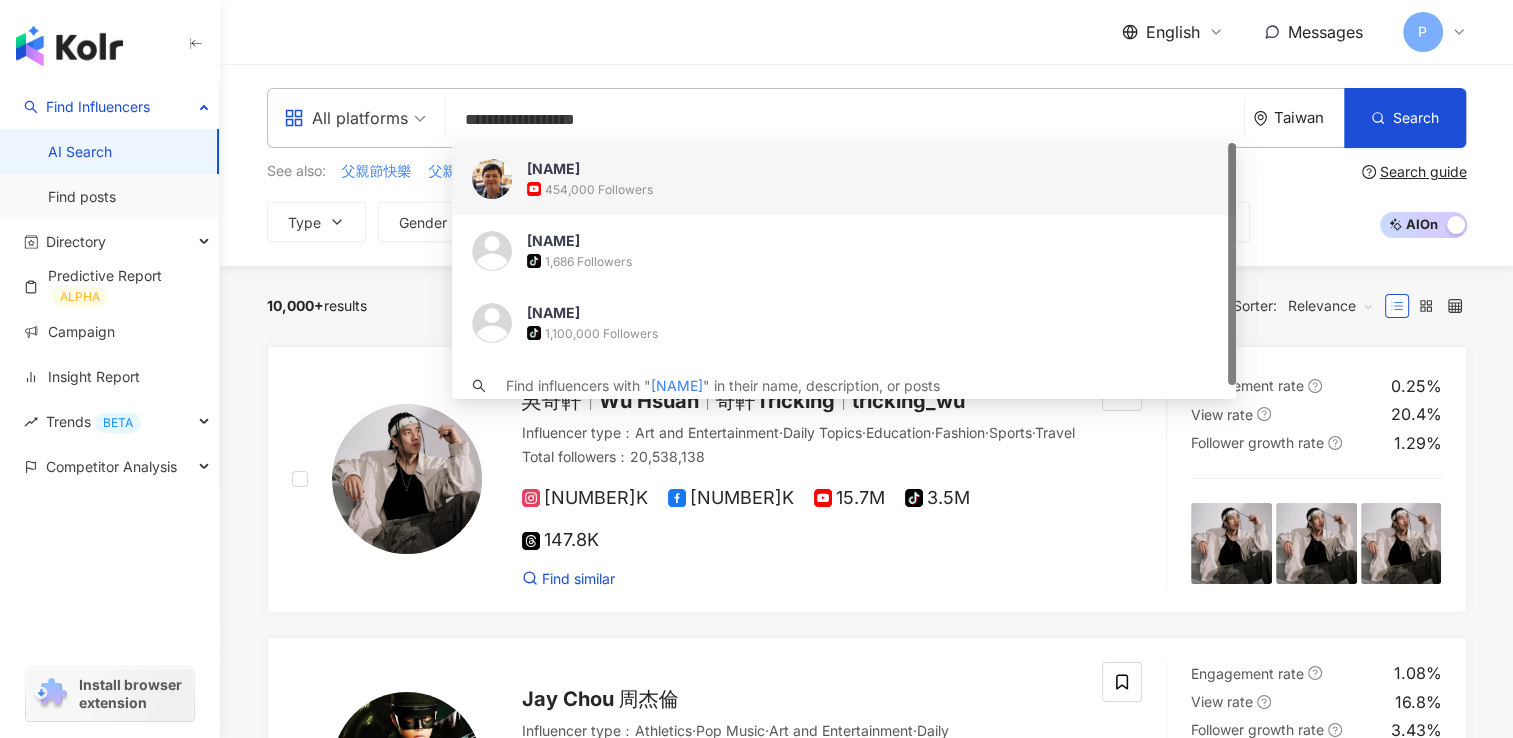 click on "454,000   Followers" at bounding box center [871, 189] 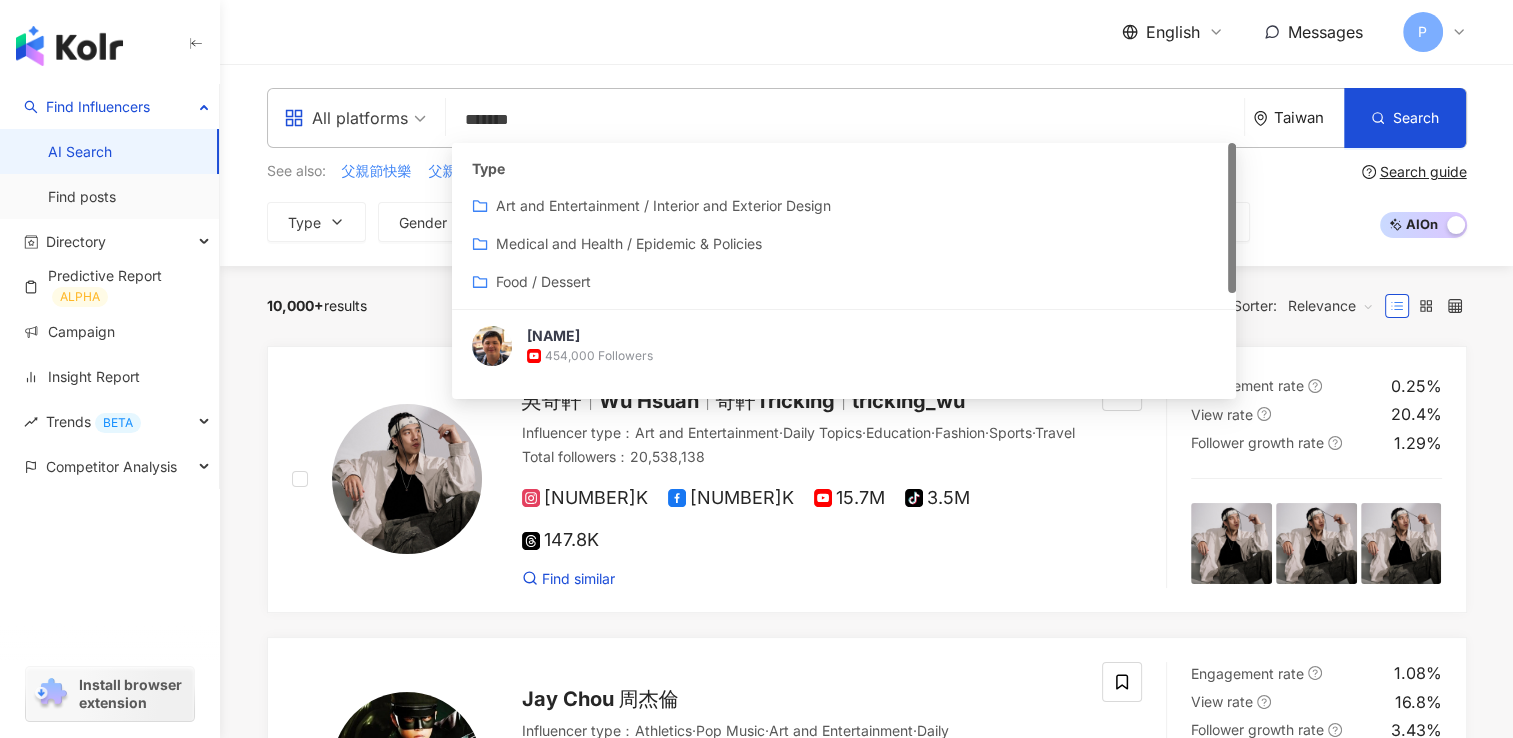 type on "********" 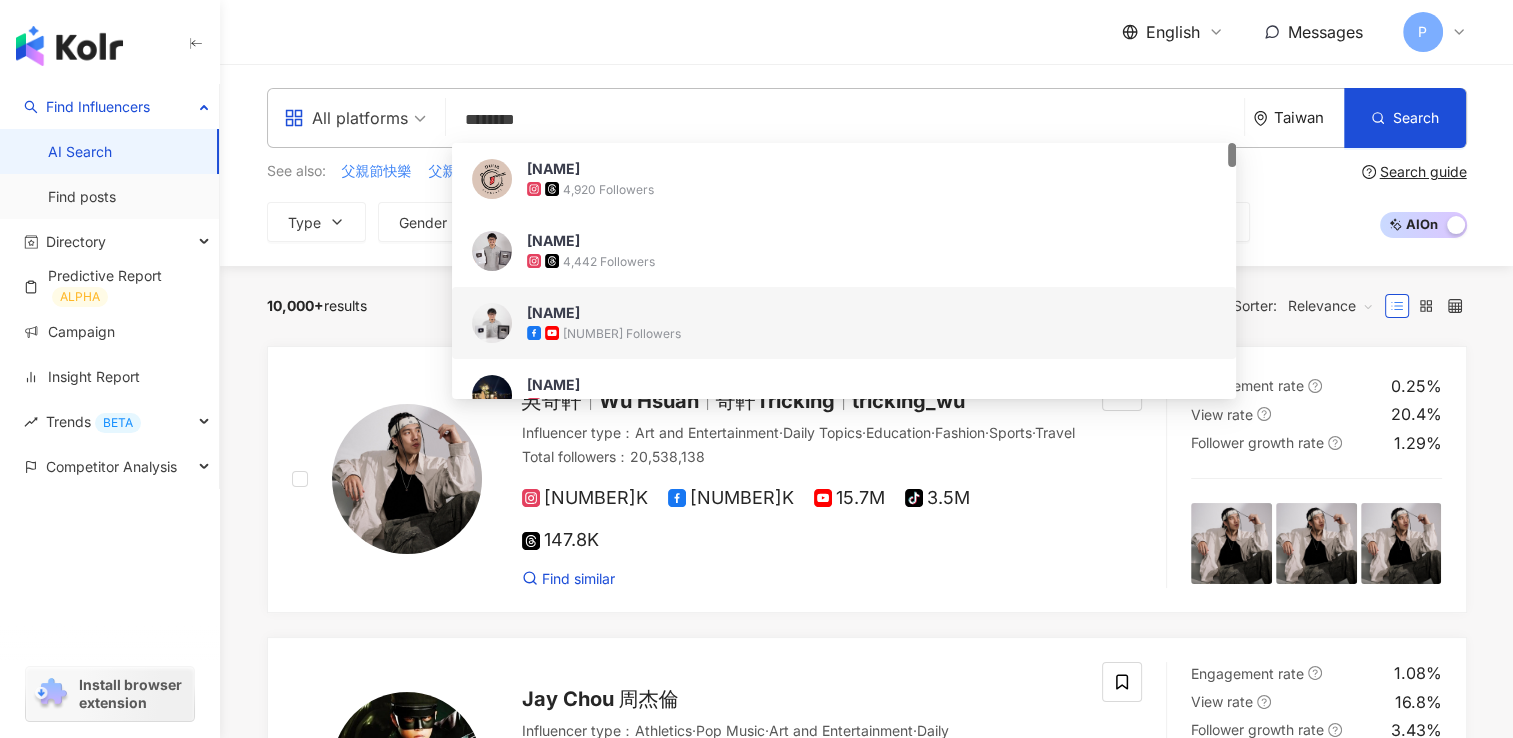 click on "[FIRST] [LAST]" at bounding box center [833, 313] 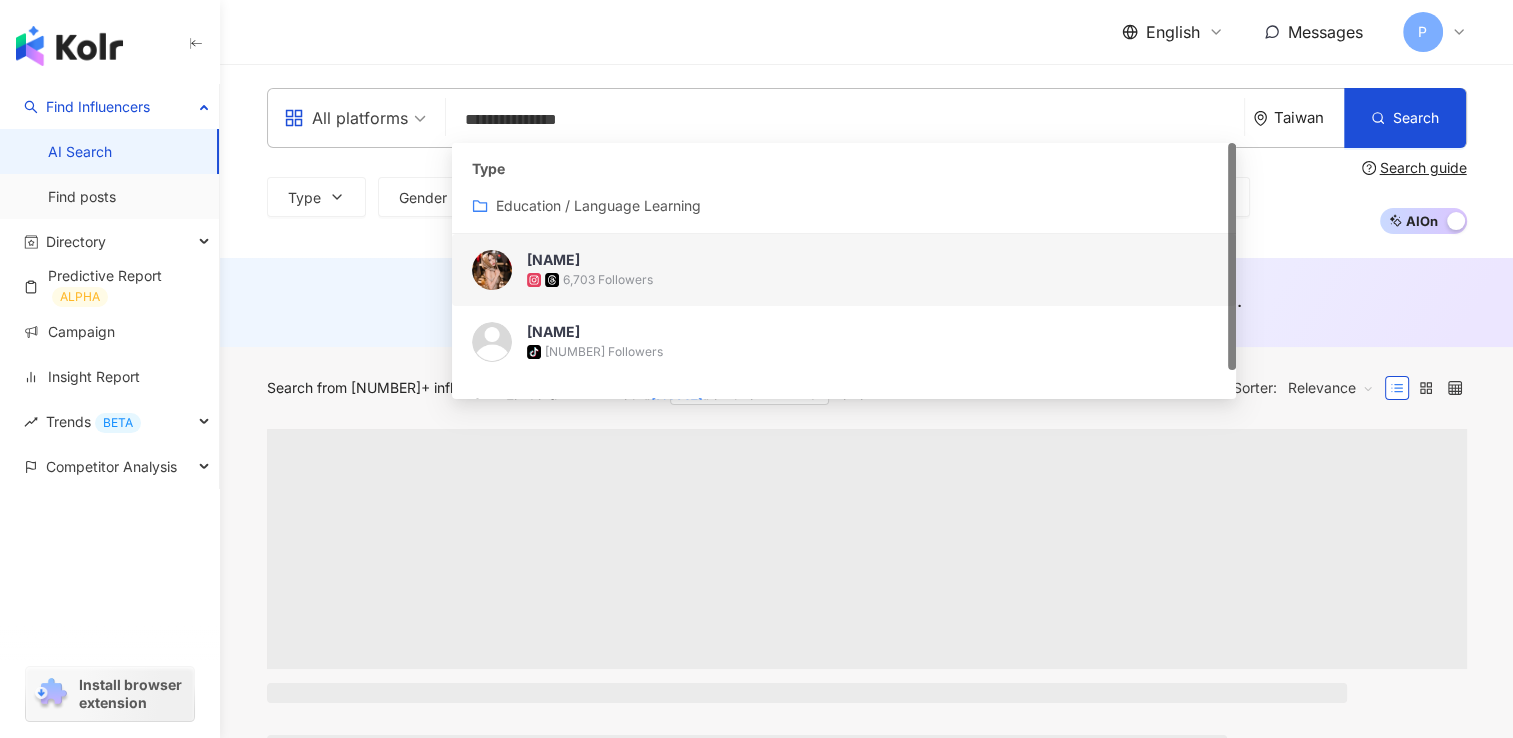 type on "**********" 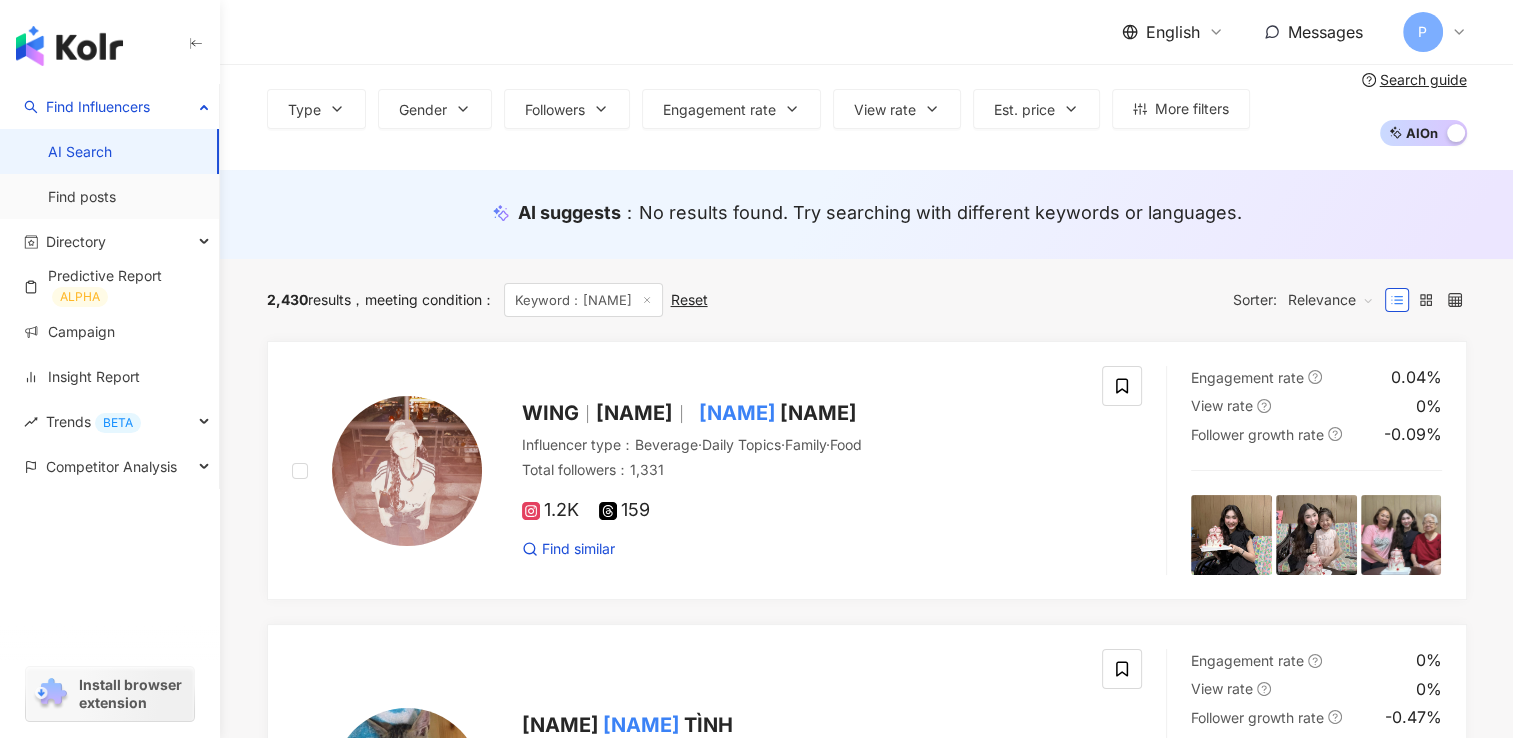 scroll, scrollTop: 0, scrollLeft: 0, axis: both 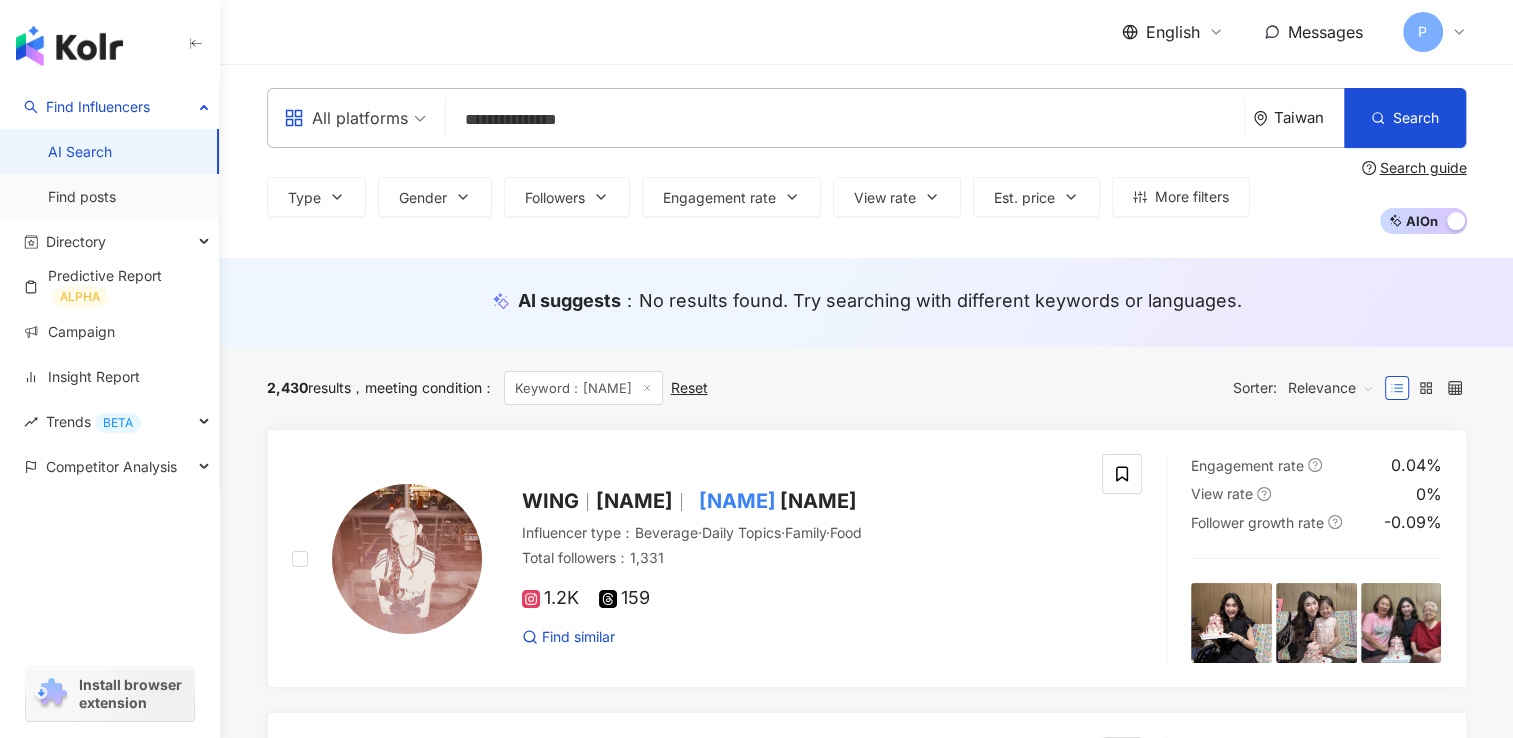 click on "Taiwan" at bounding box center [1298, 118] 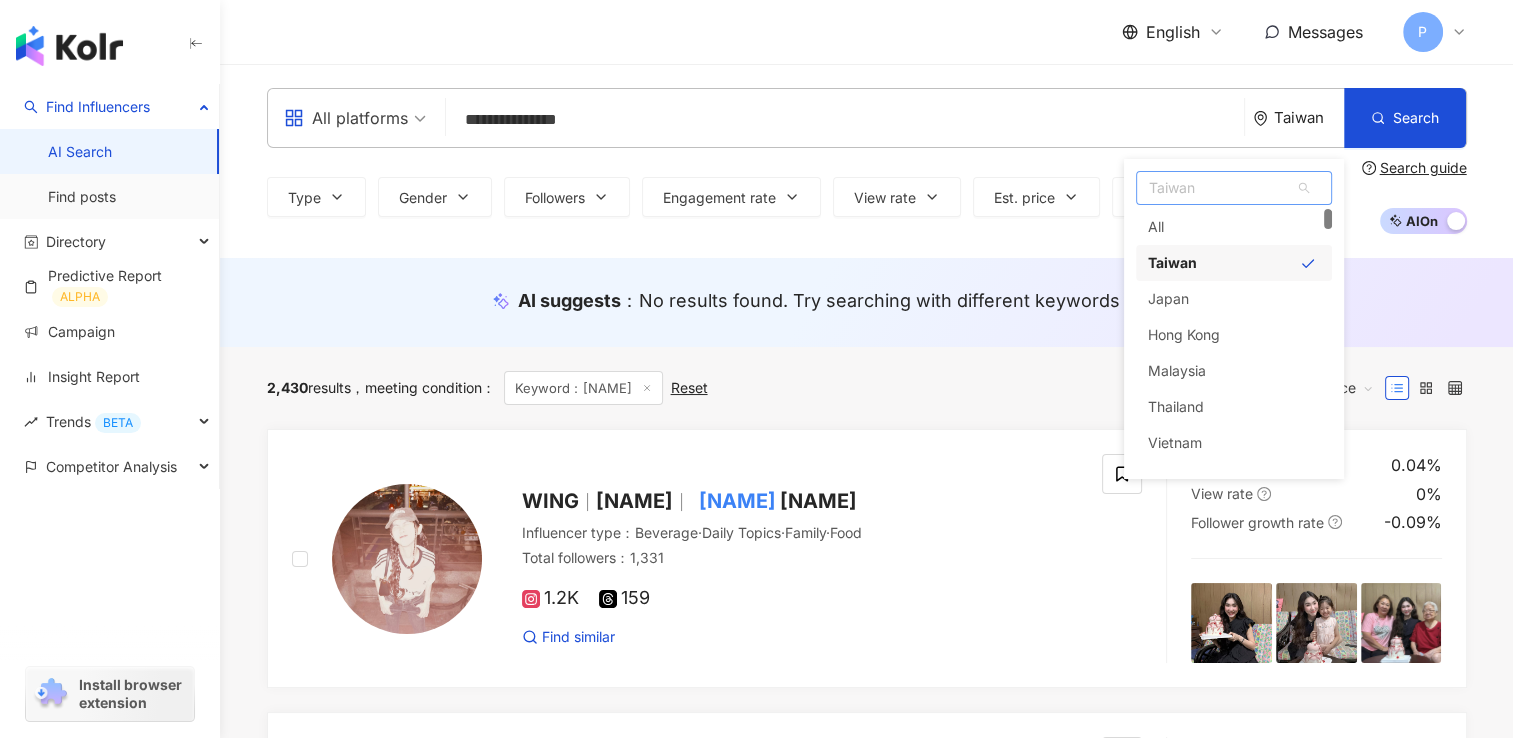 click on "Taiwan" at bounding box center (1234, 188) 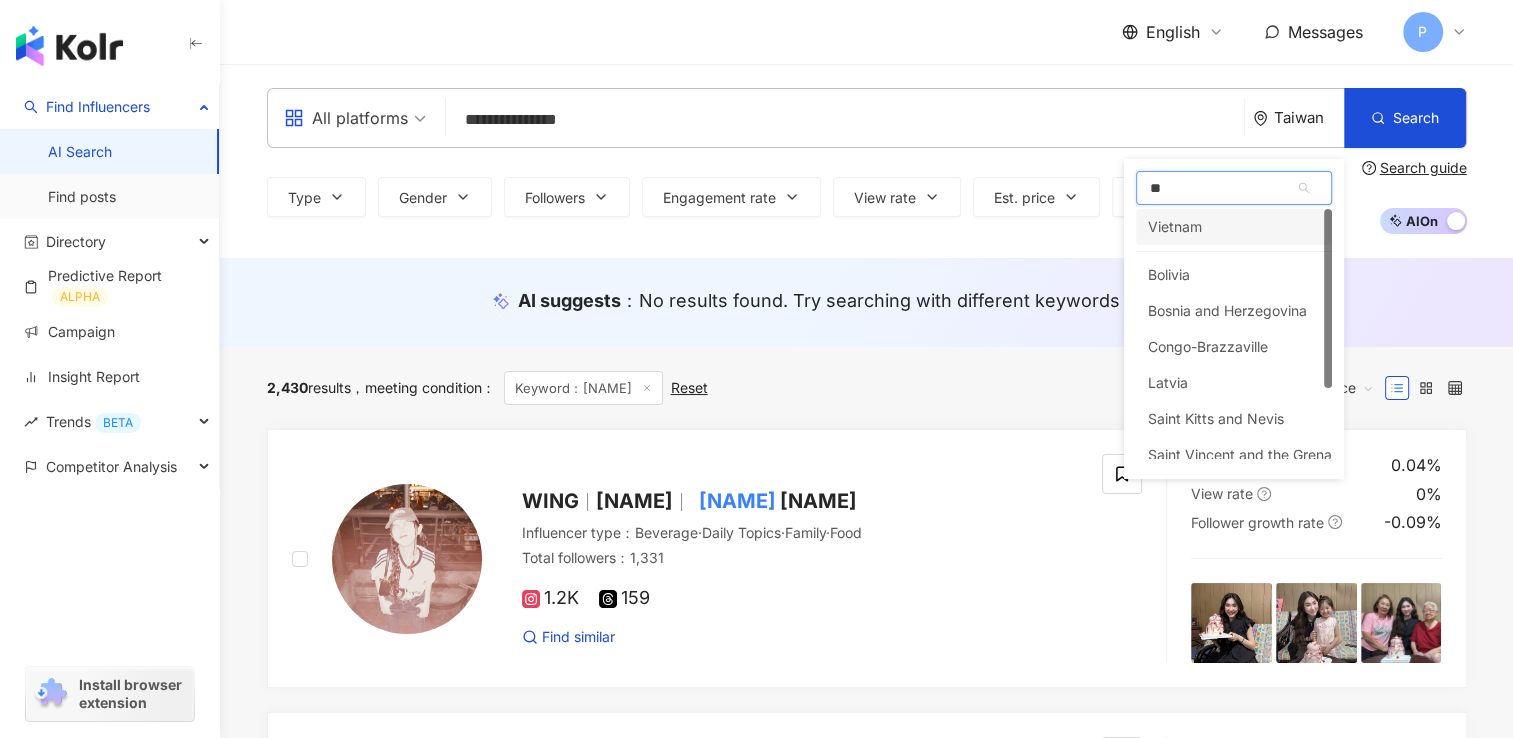 type on "*" 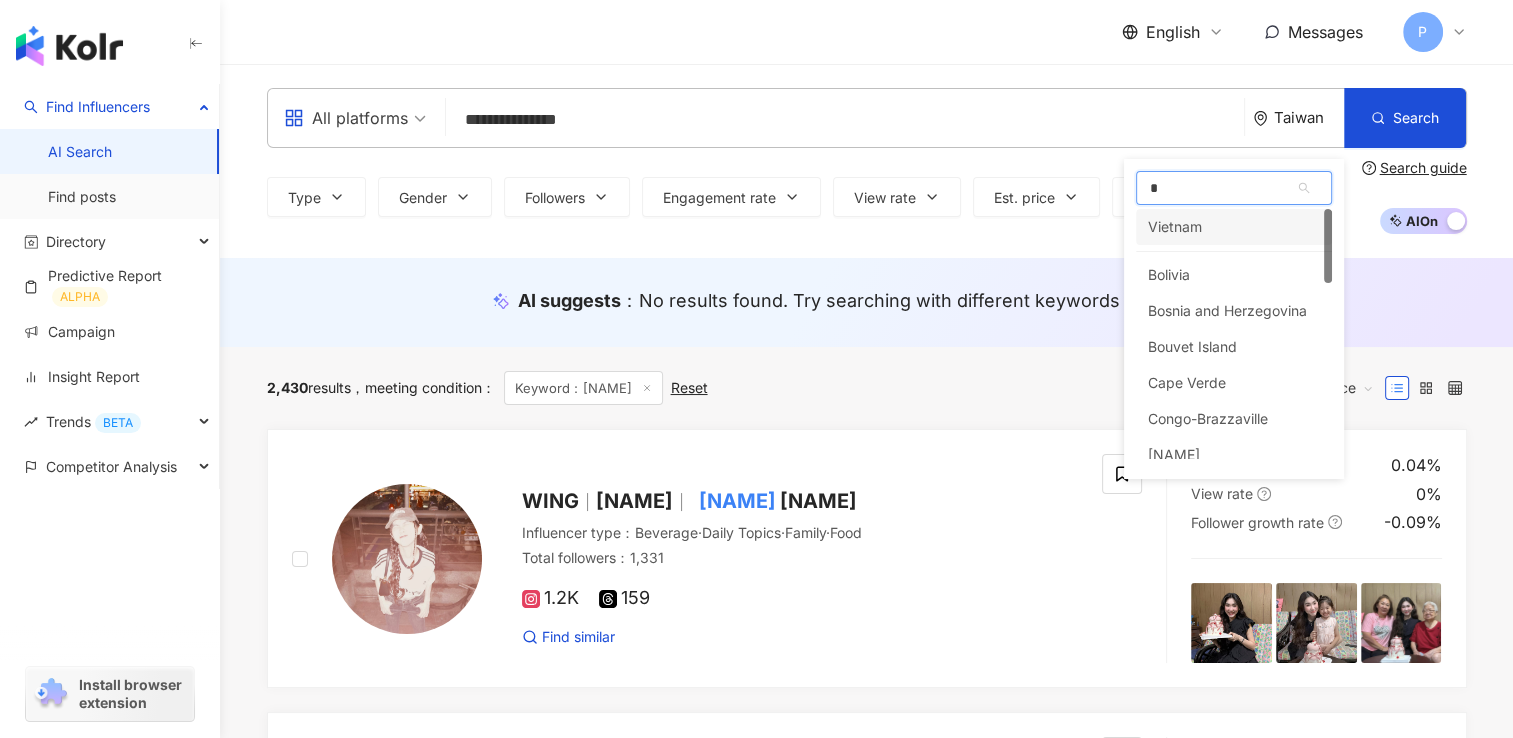 type 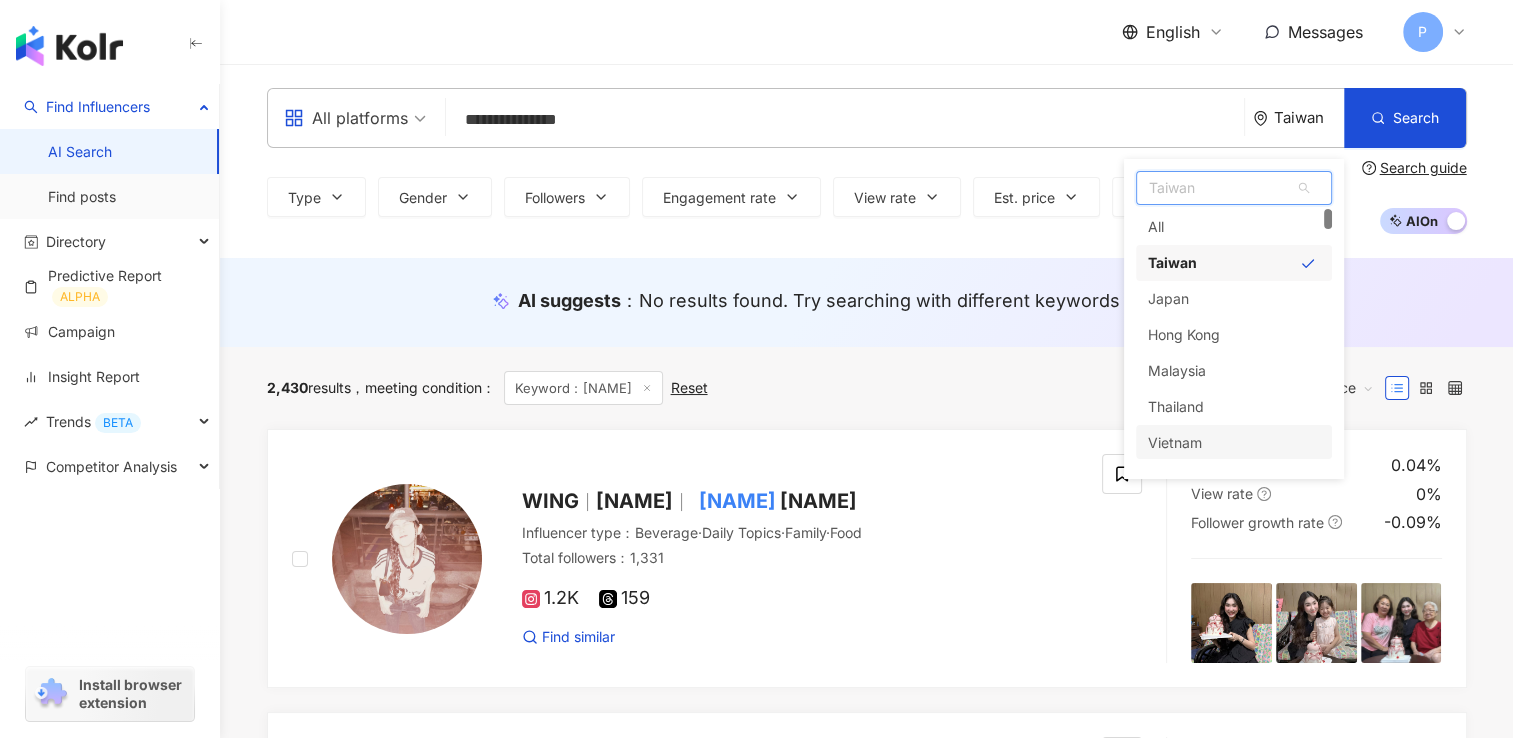 click on "Vietnam" at bounding box center (1175, 443) 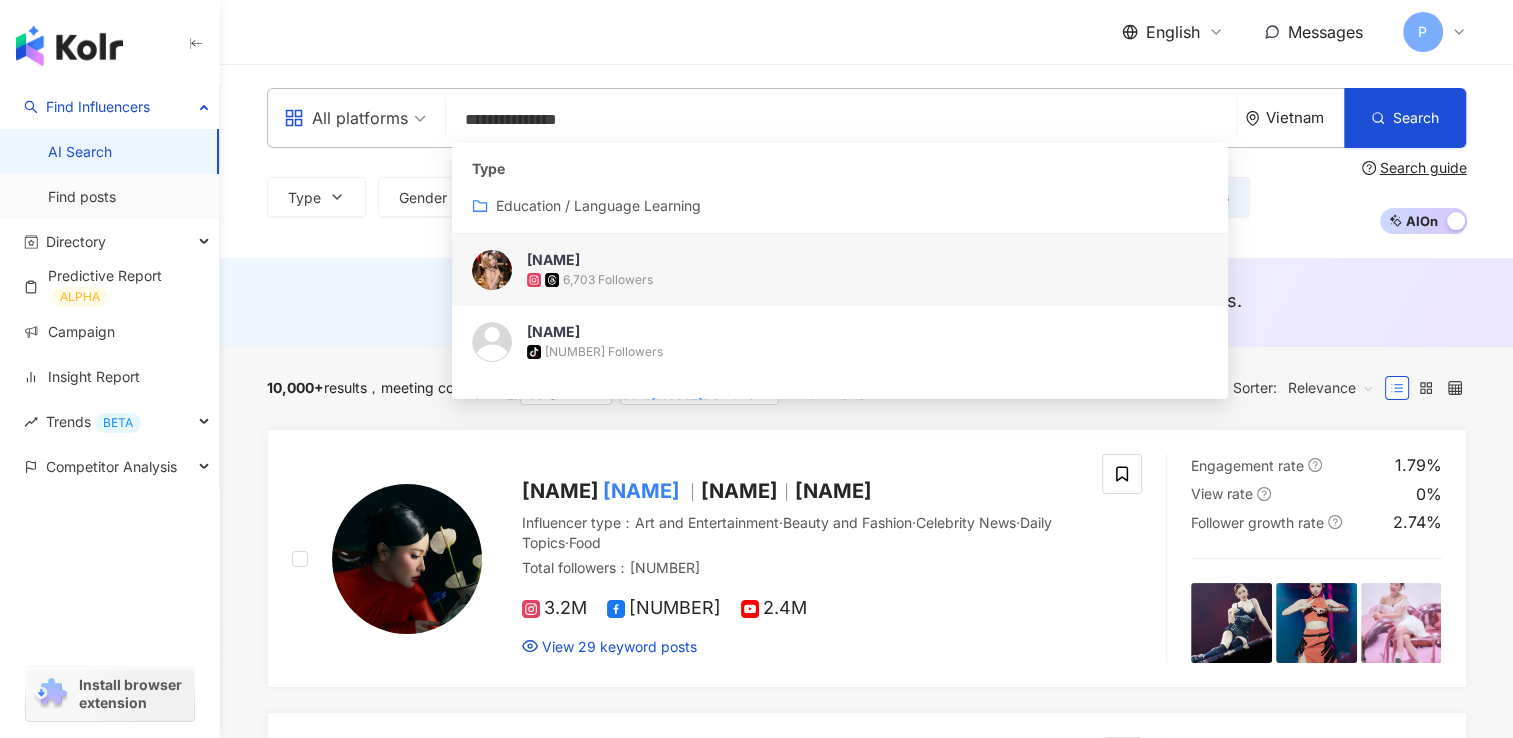 click on "6,703   Followers" at bounding box center [608, 279] 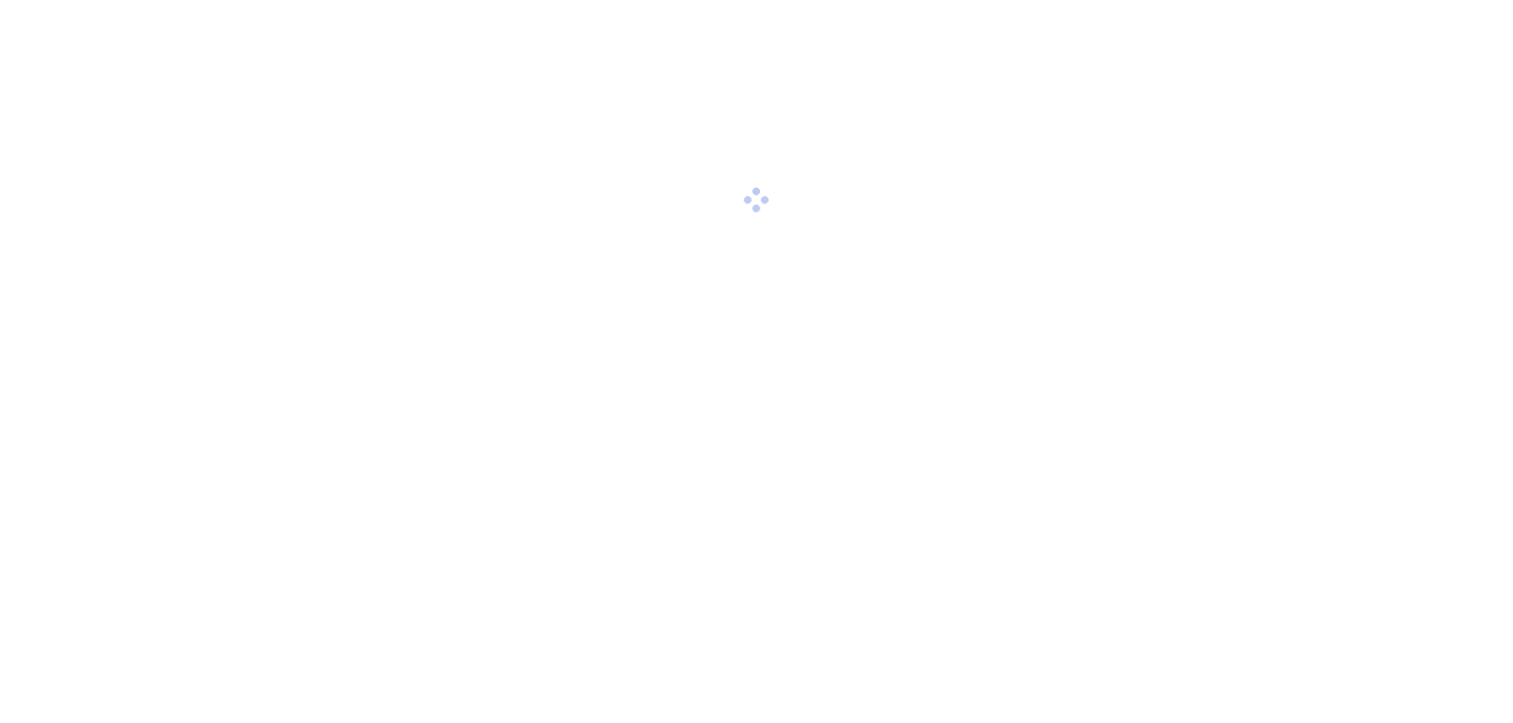 scroll, scrollTop: 0, scrollLeft: 0, axis: both 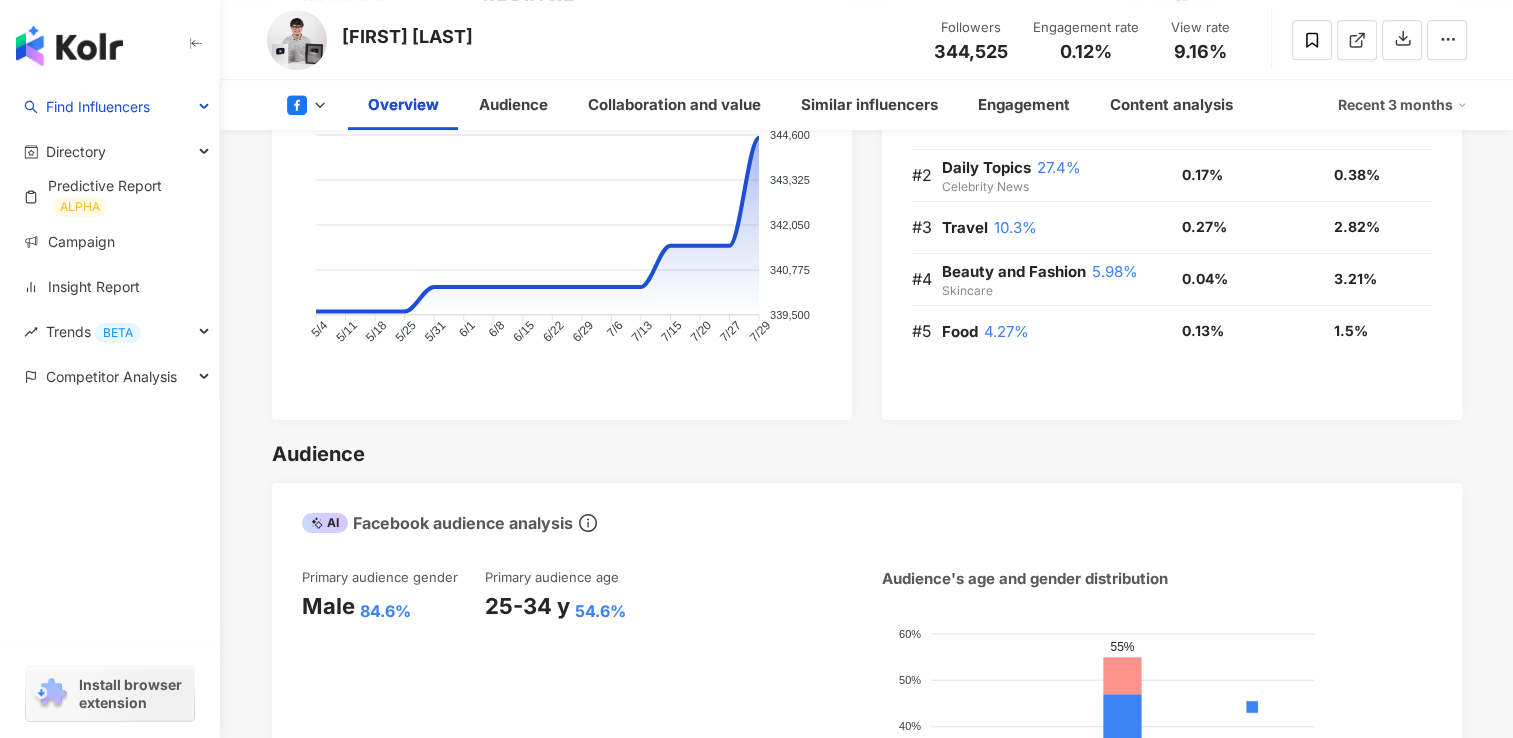 click on "Overview" at bounding box center [403, 105] 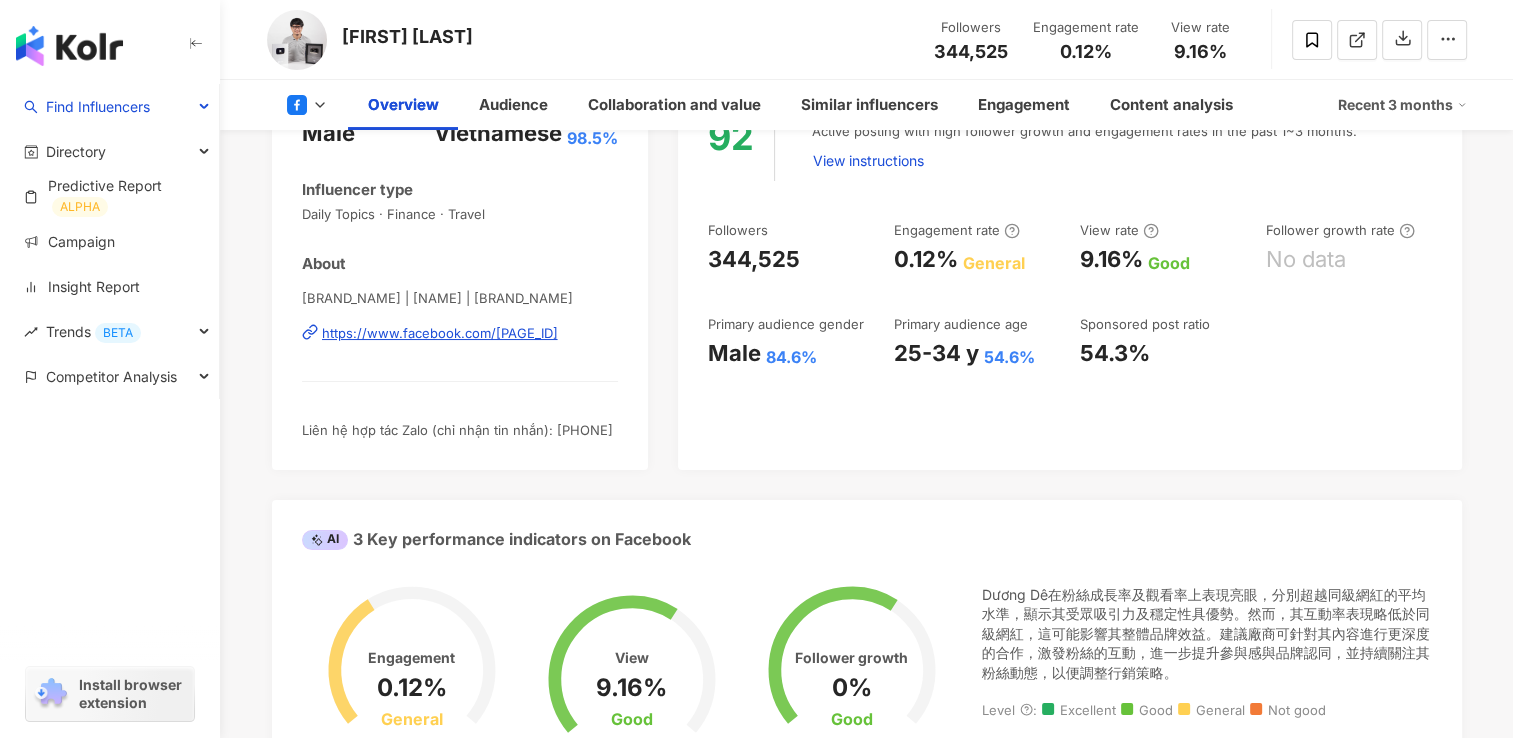 scroll, scrollTop: 0, scrollLeft: 0, axis: both 